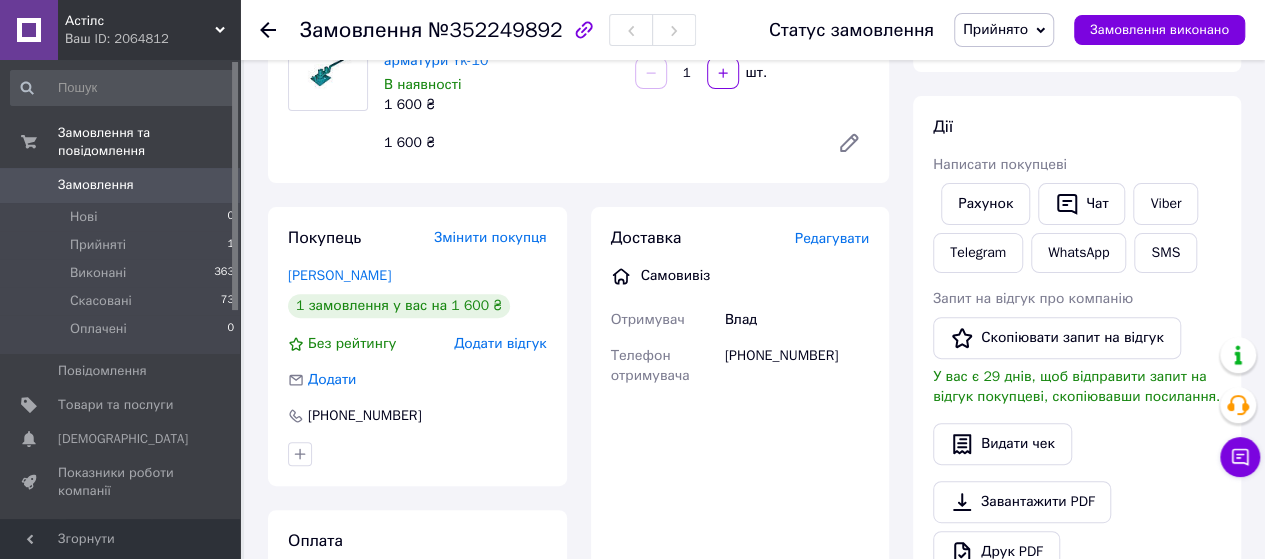 scroll, scrollTop: 100, scrollLeft: 0, axis: vertical 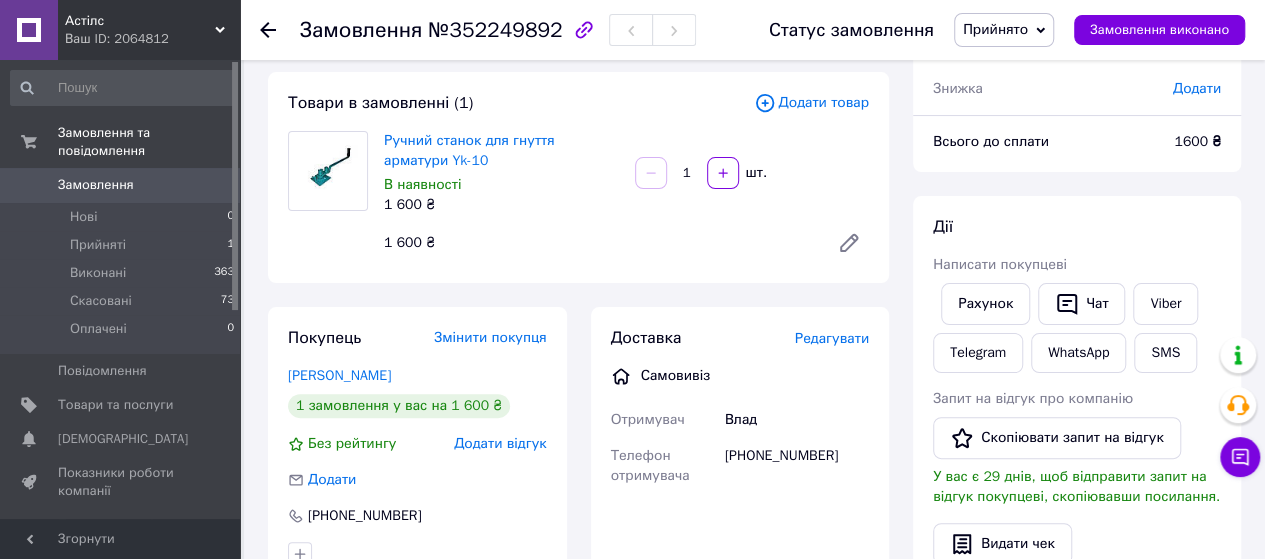 click on "Редагувати" at bounding box center (832, 338) 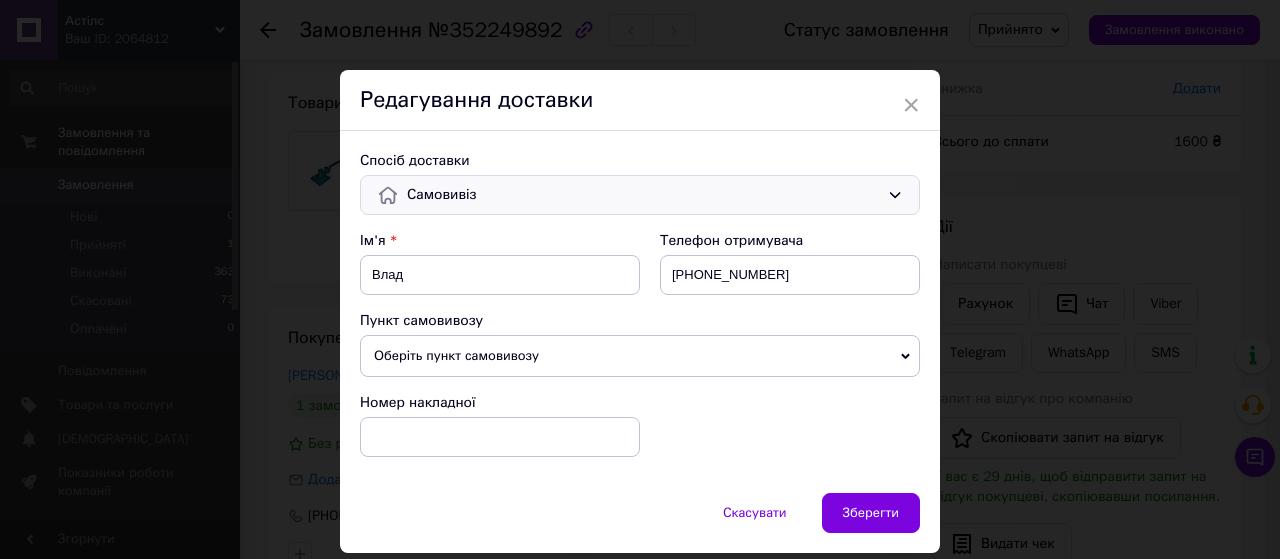 click on "Самовивіз" at bounding box center [643, 195] 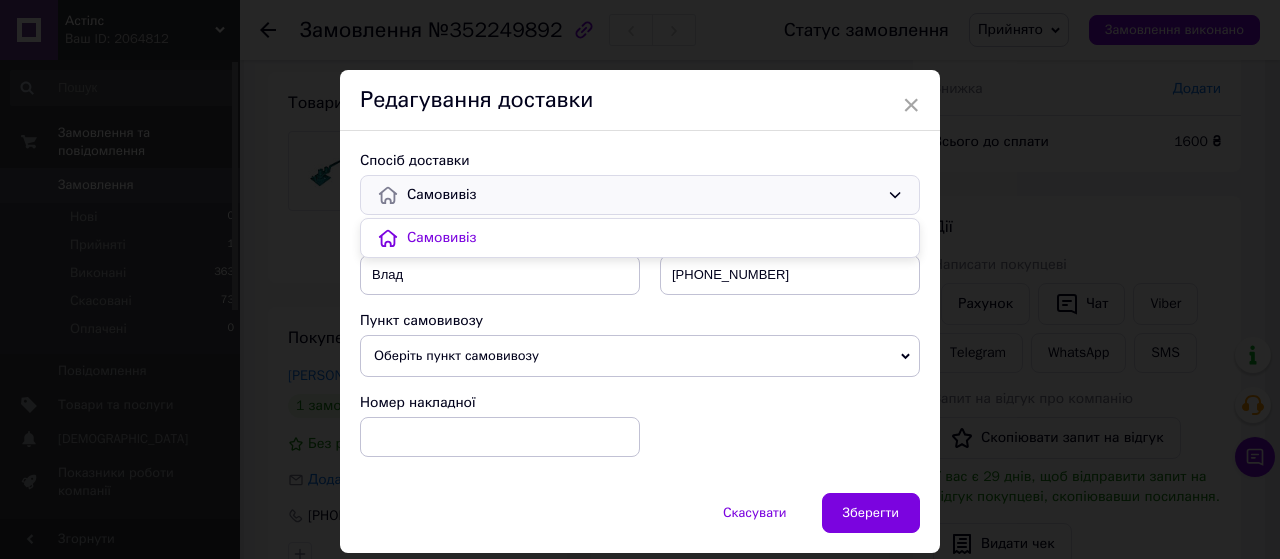 click on "Самовивіз Самовивіз" at bounding box center [640, 195] 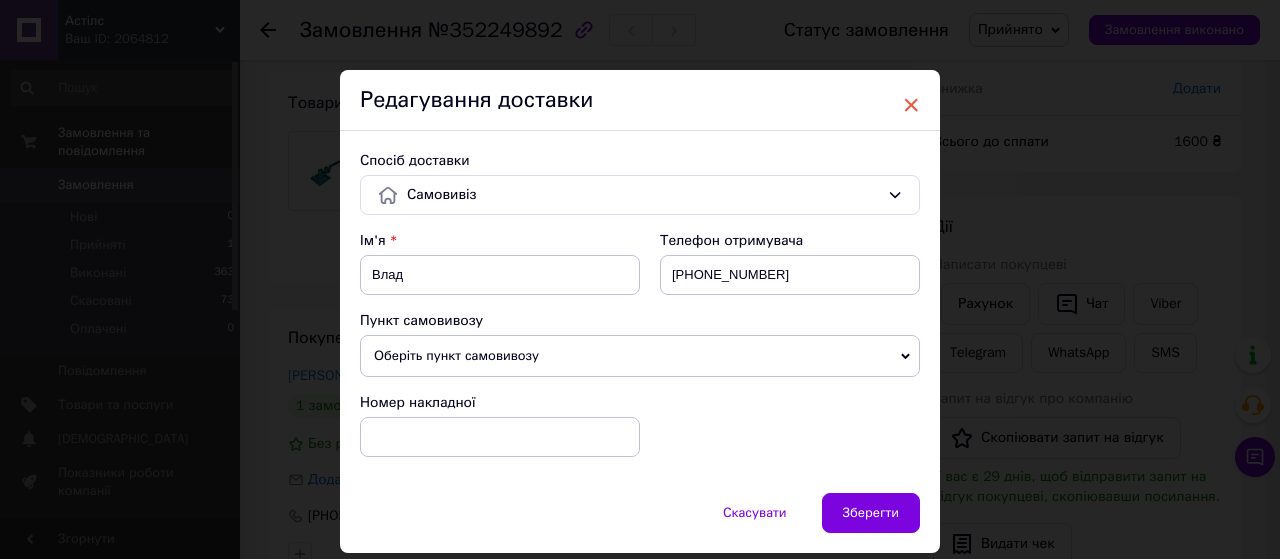 click on "×" at bounding box center [911, 105] 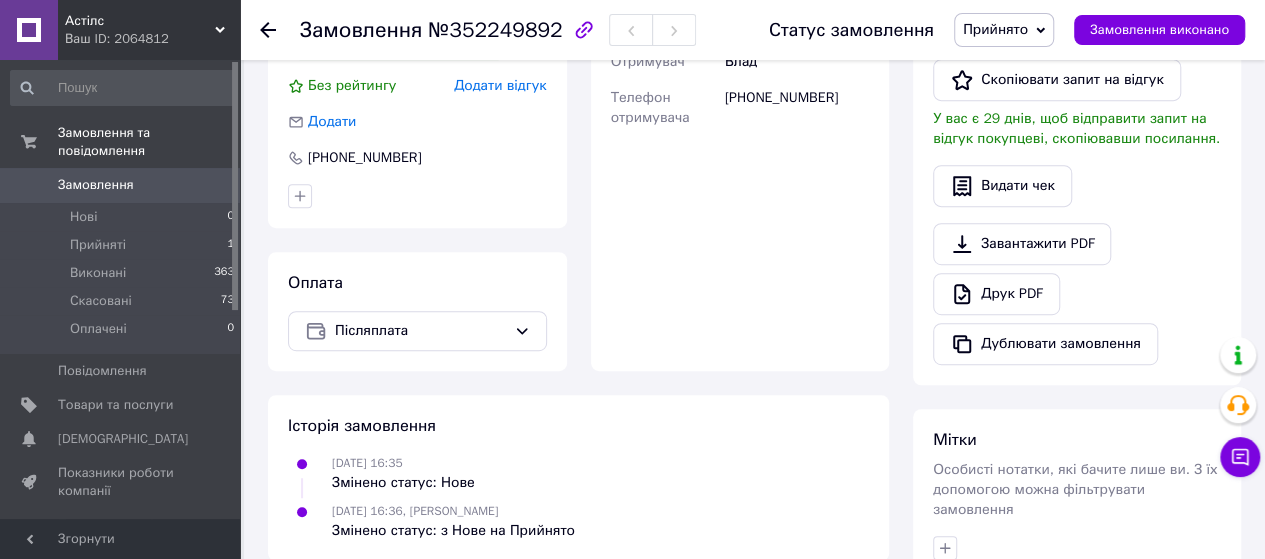 scroll, scrollTop: 500, scrollLeft: 0, axis: vertical 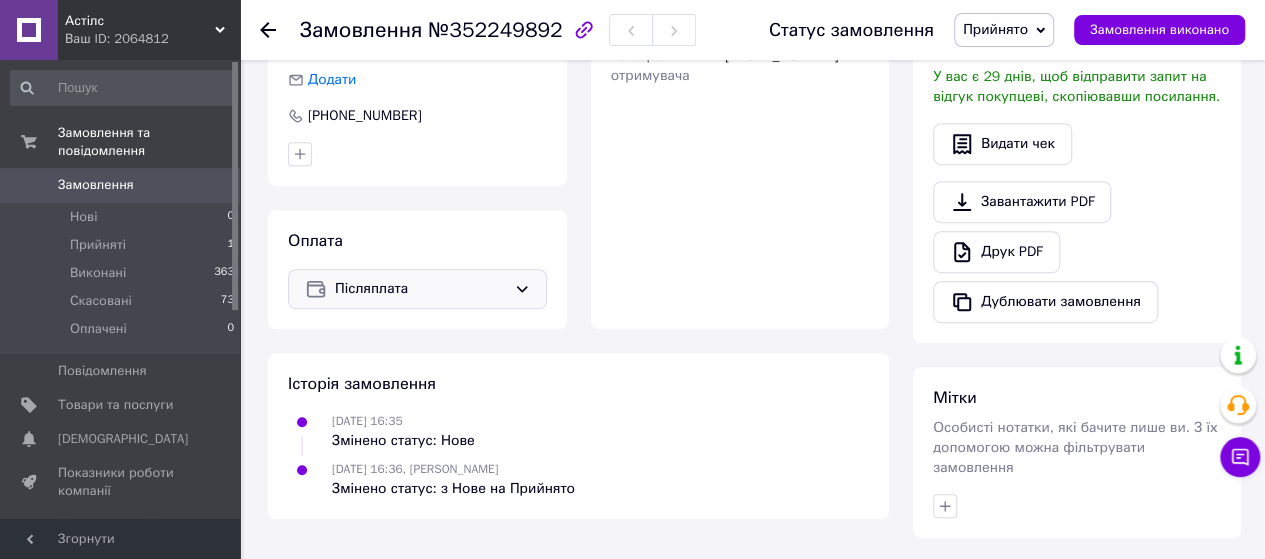 click 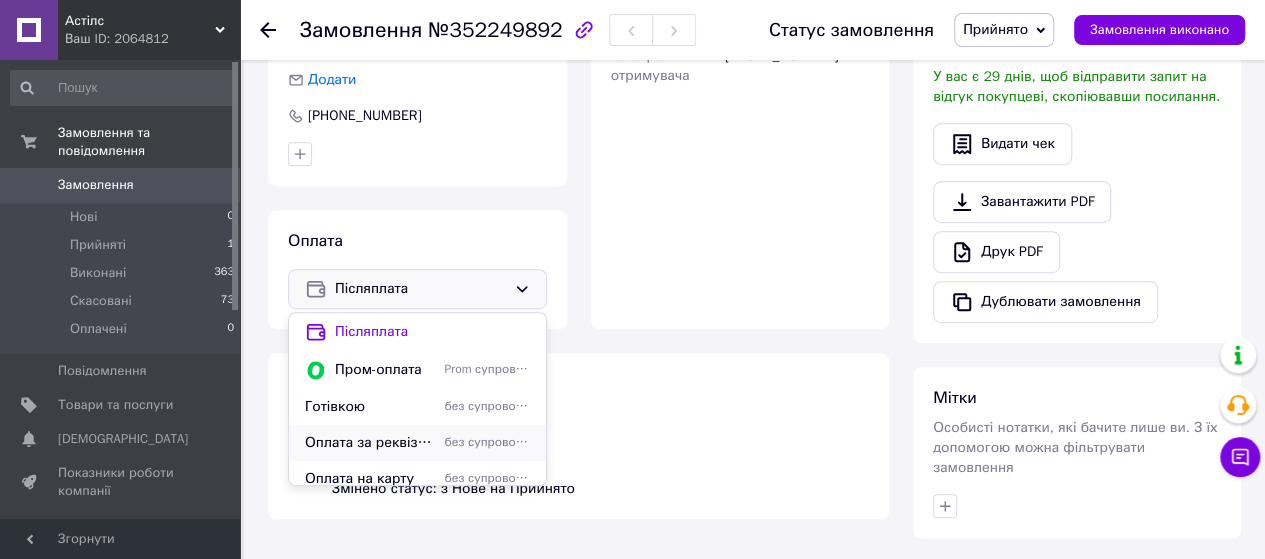 scroll, scrollTop: 11, scrollLeft: 0, axis: vertical 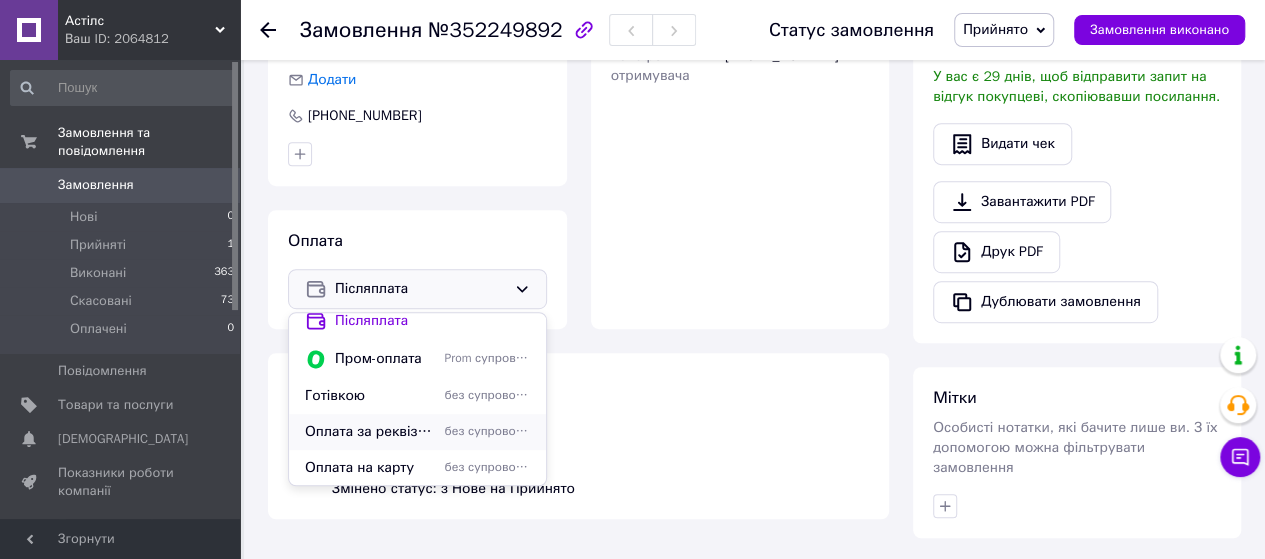click on "Оплата за реквізитами" at bounding box center (371, 432) 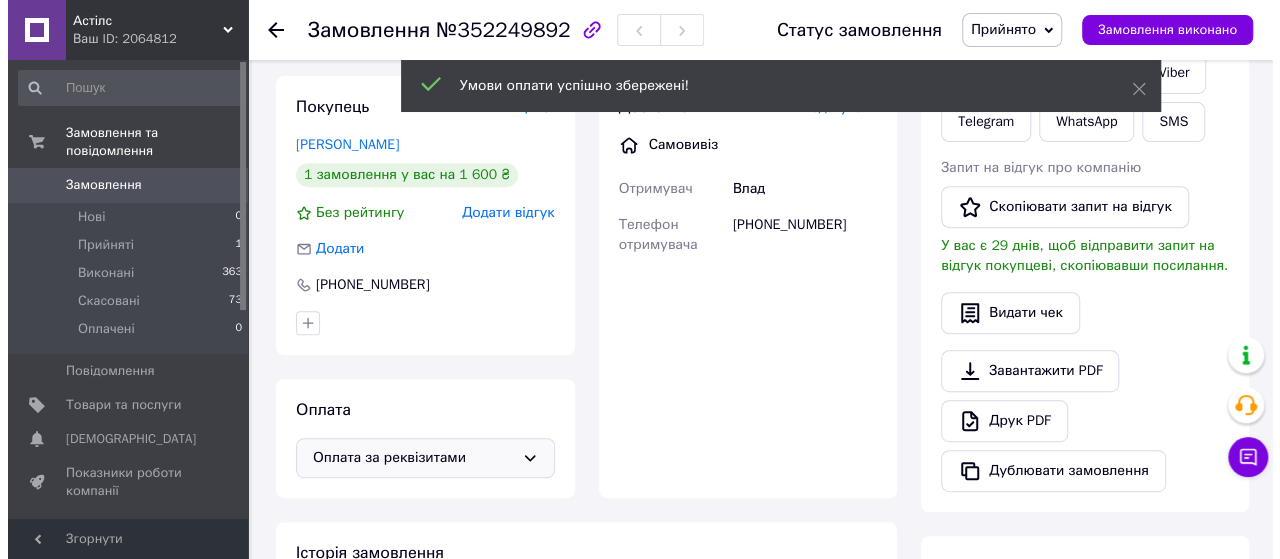 scroll, scrollTop: 300, scrollLeft: 0, axis: vertical 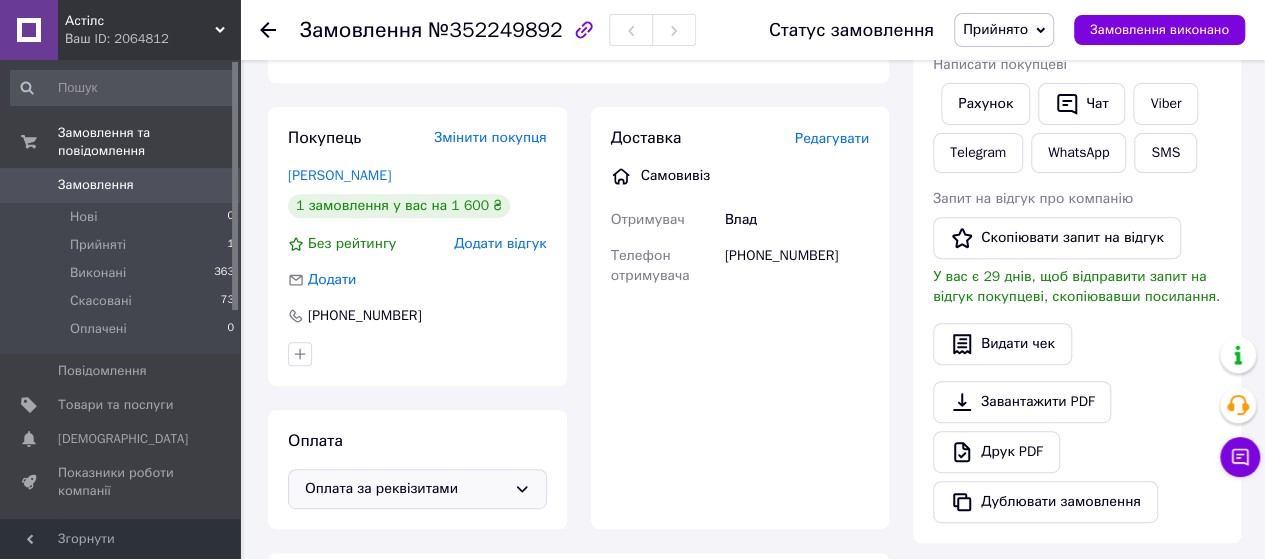 click on "Редагувати" at bounding box center [832, 138] 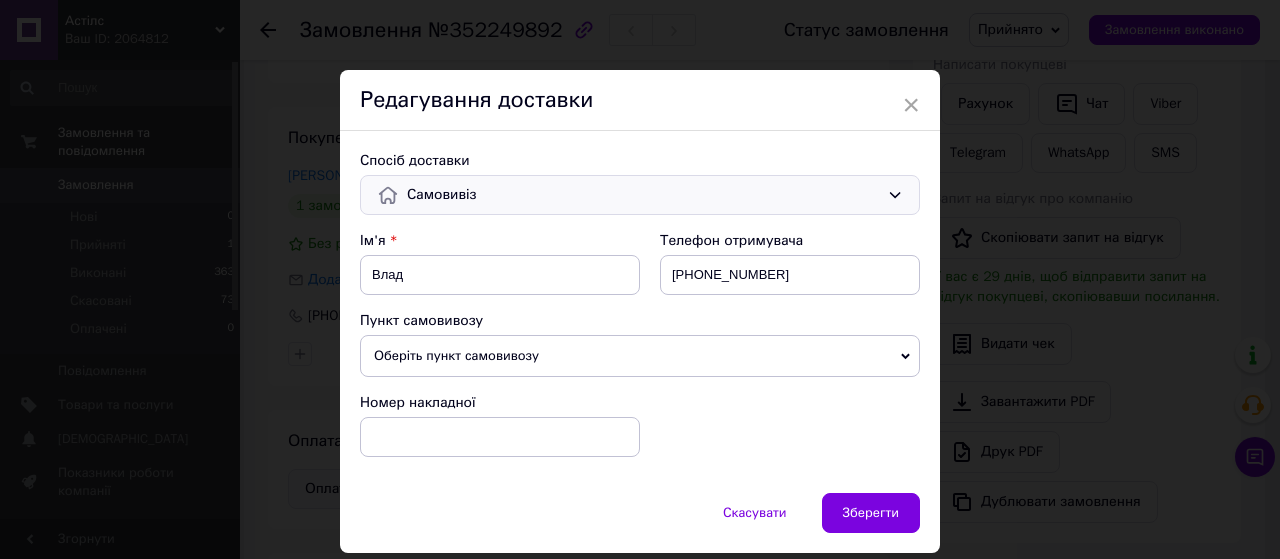 click on "Самовивіз" at bounding box center (643, 195) 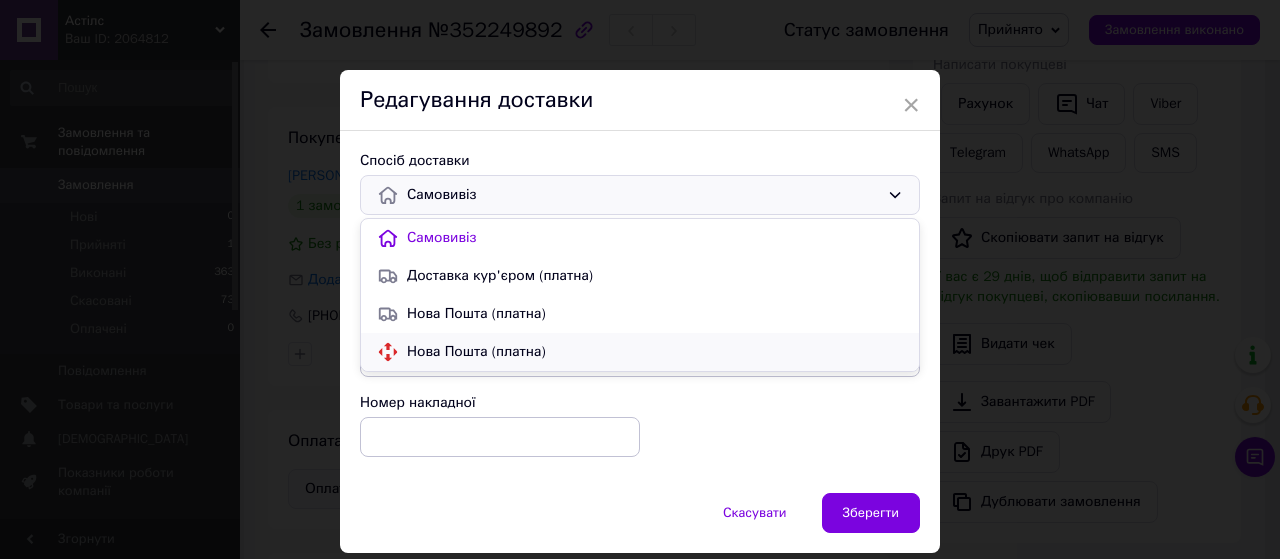 click on "Нова Пошта (платна)" at bounding box center (655, 352) 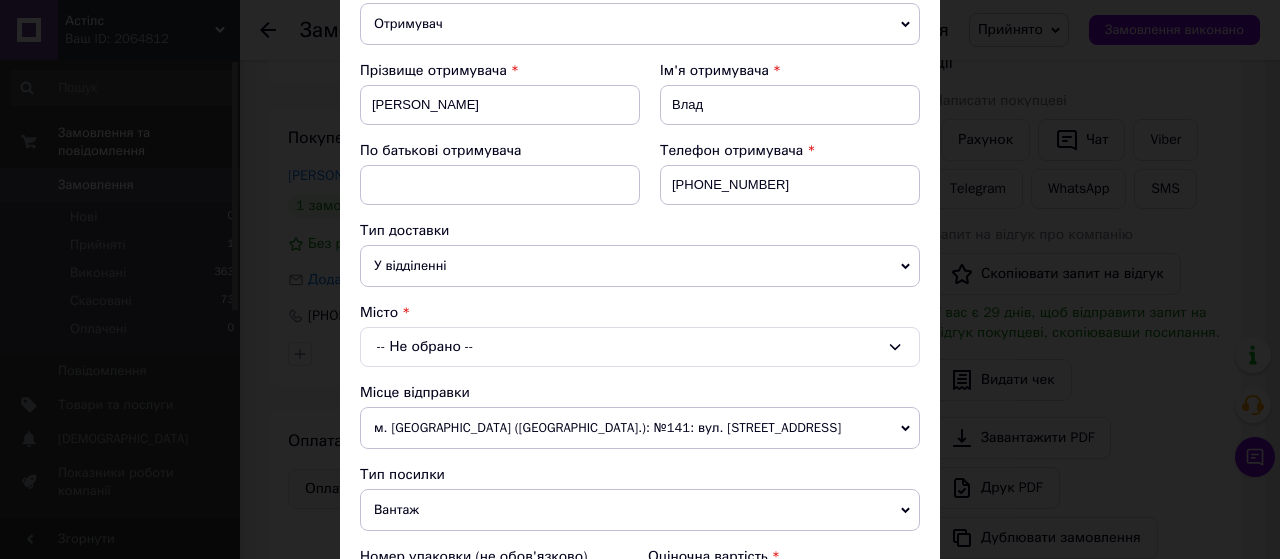 scroll, scrollTop: 300, scrollLeft: 0, axis: vertical 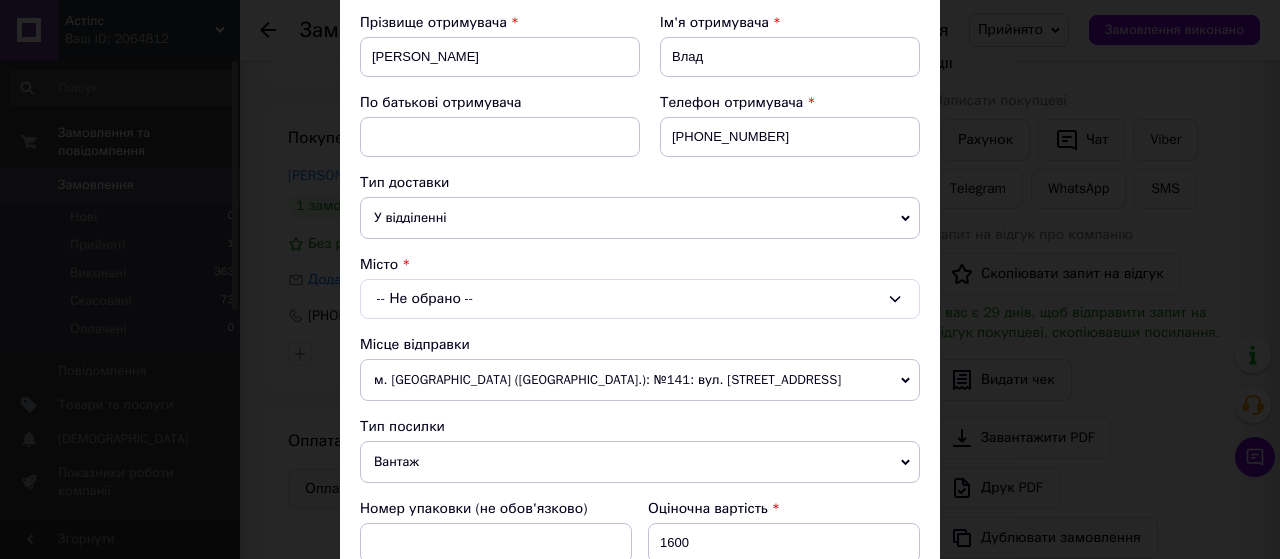 click on "-- Не обрано --" at bounding box center (640, 299) 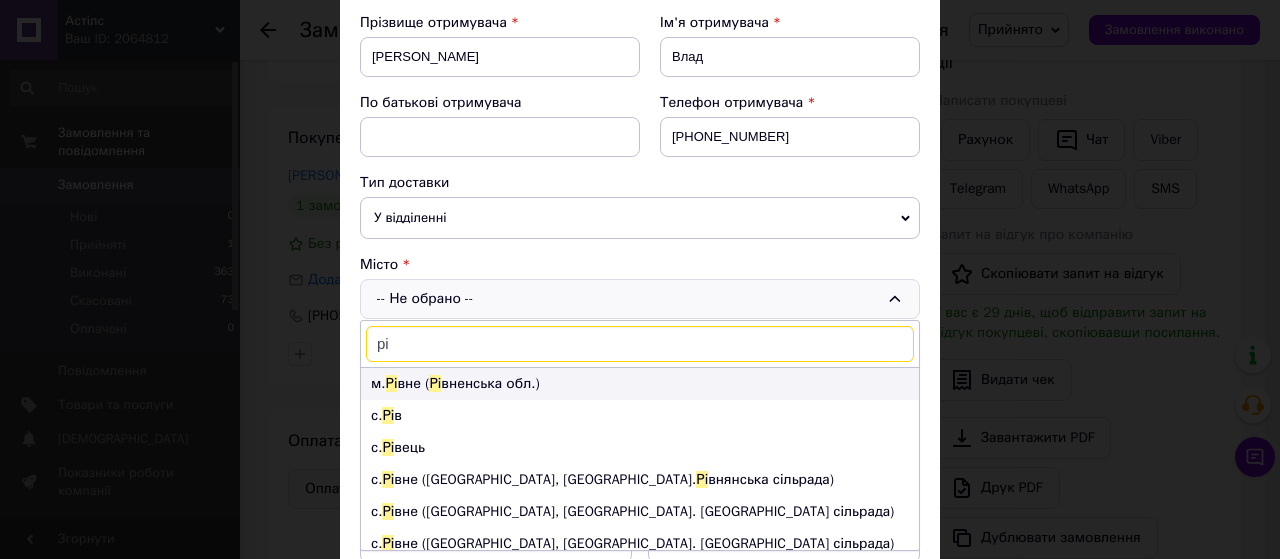 type on "рі" 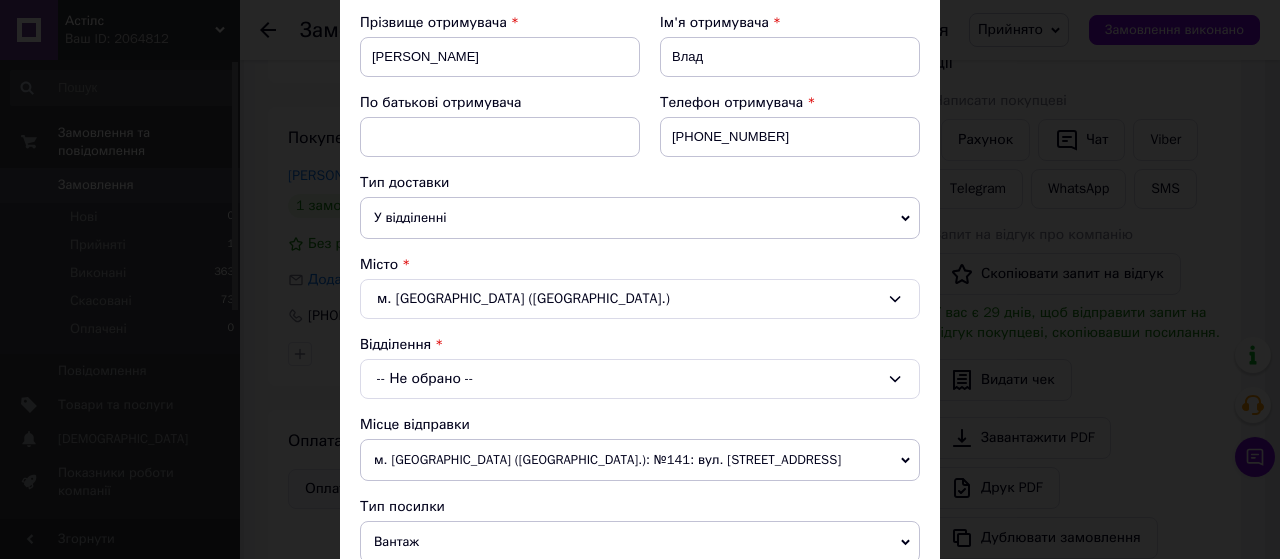 click on "-- Не обрано --" at bounding box center [640, 379] 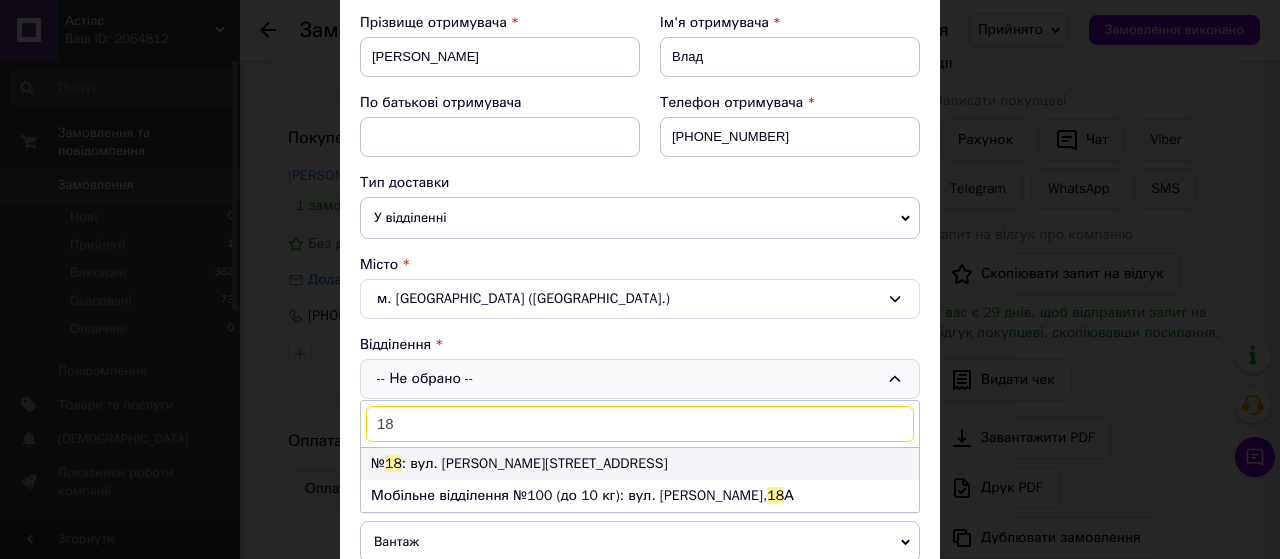 type on "18" 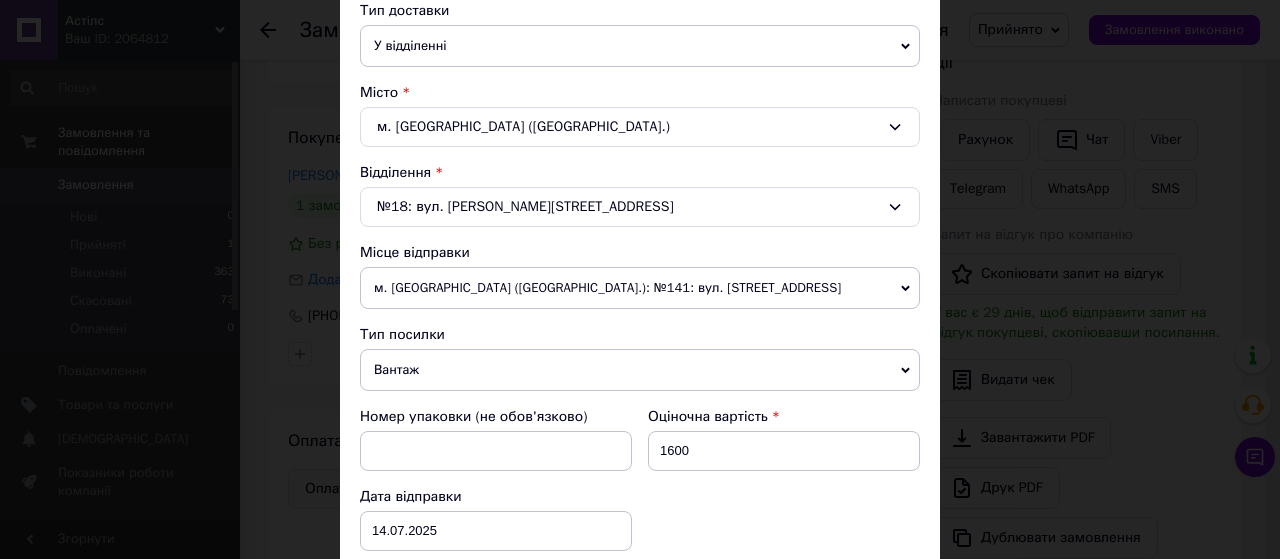 scroll, scrollTop: 500, scrollLeft: 0, axis: vertical 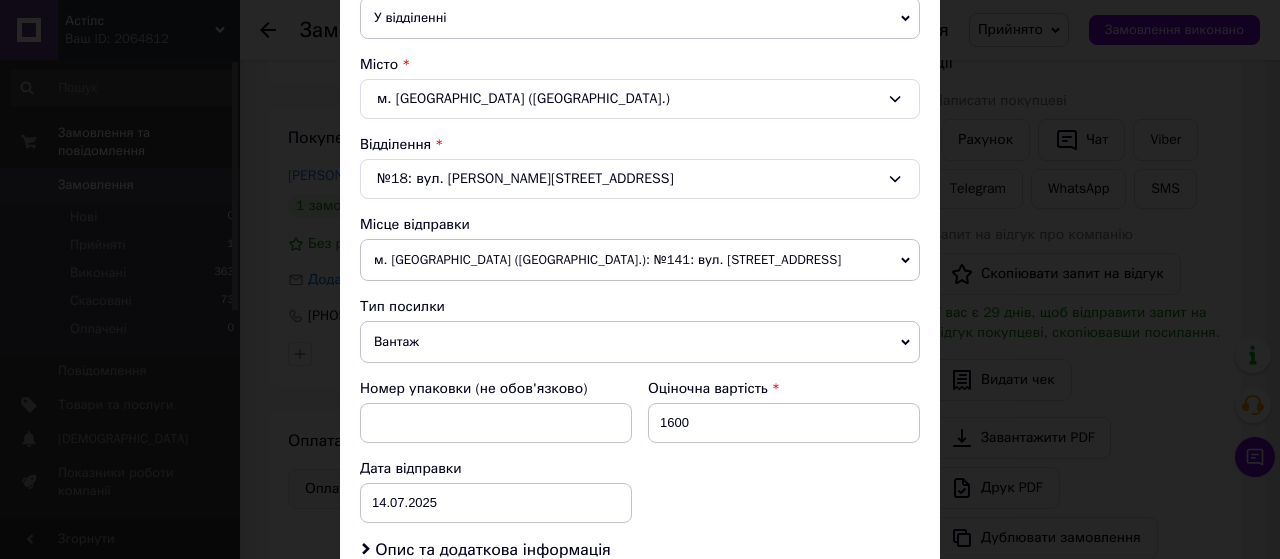 click on "Вантаж" at bounding box center [640, 342] 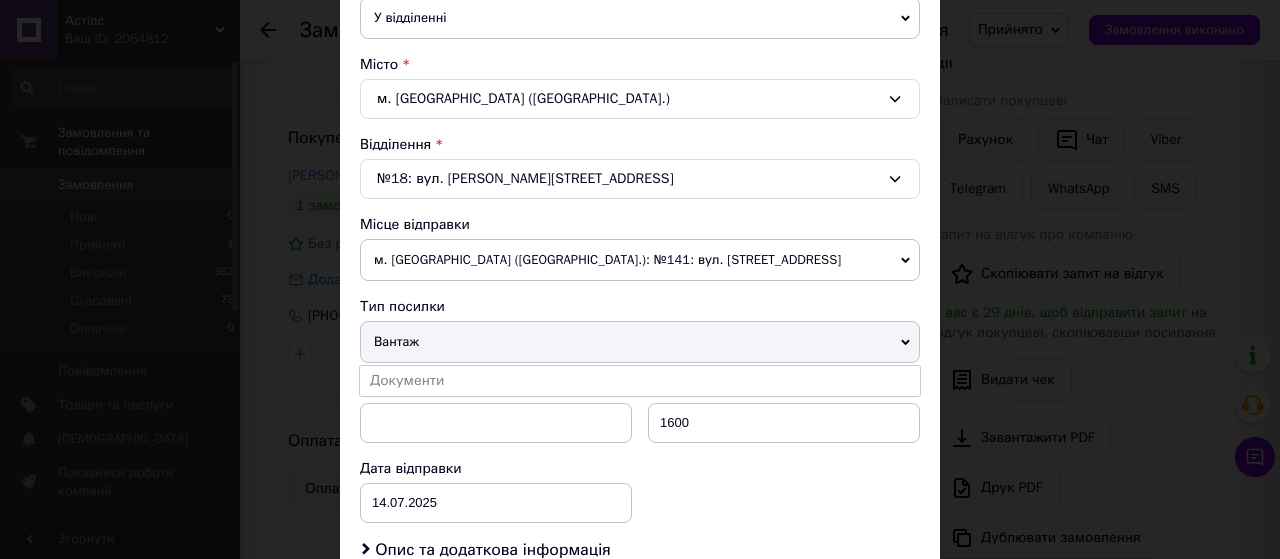 click on "Вантаж" at bounding box center [640, 342] 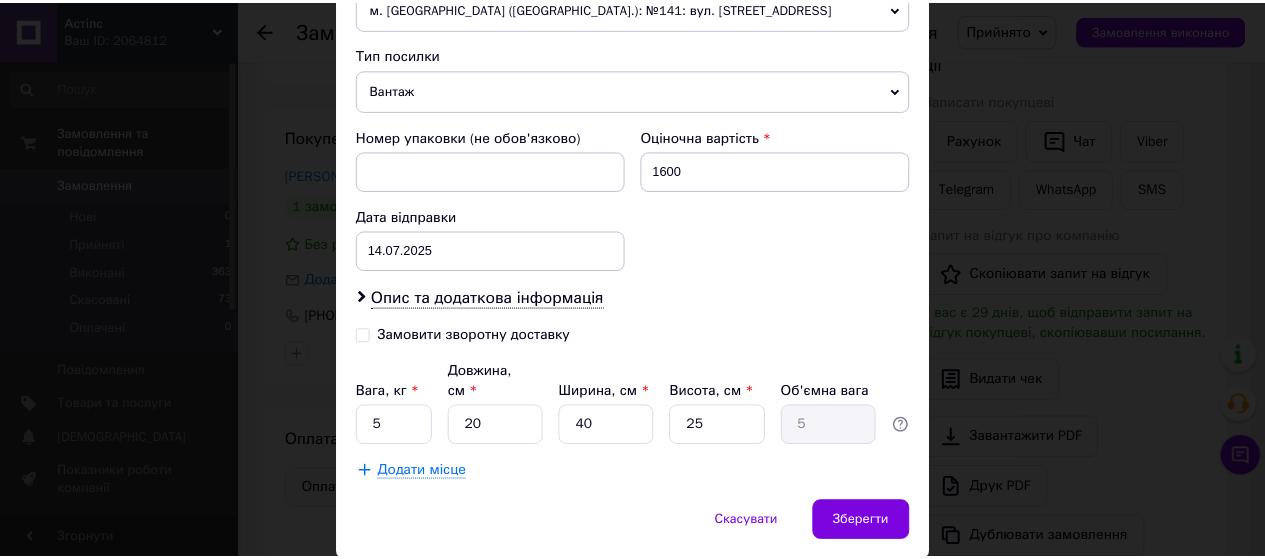 scroll, scrollTop: 796, scrollLeft: 0, axis: vertical 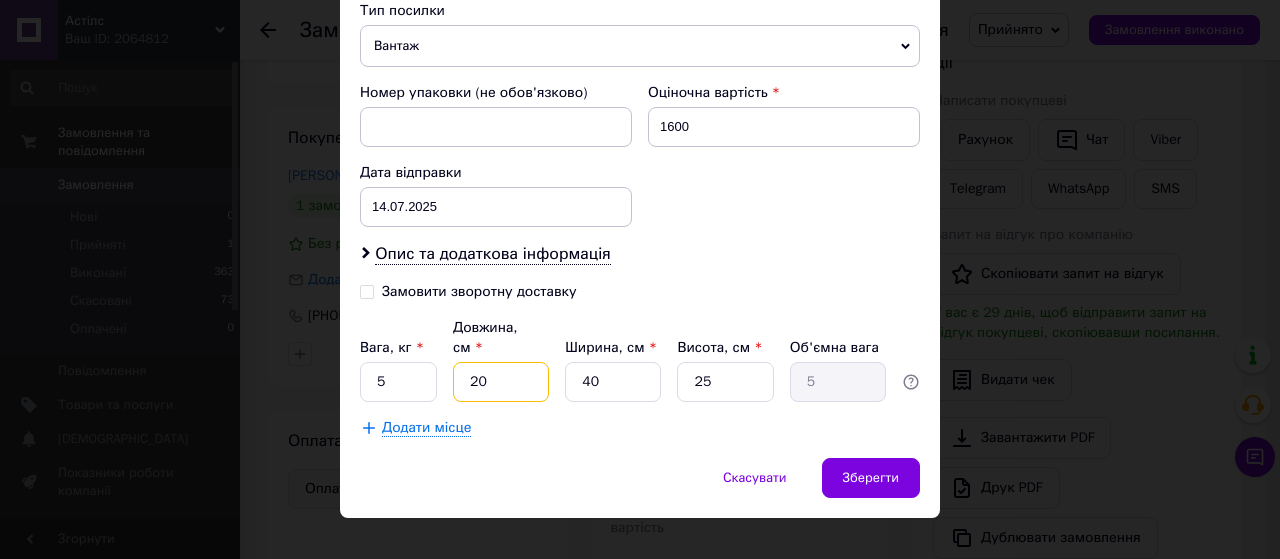 click on "20" at bounding box center [501, 382] 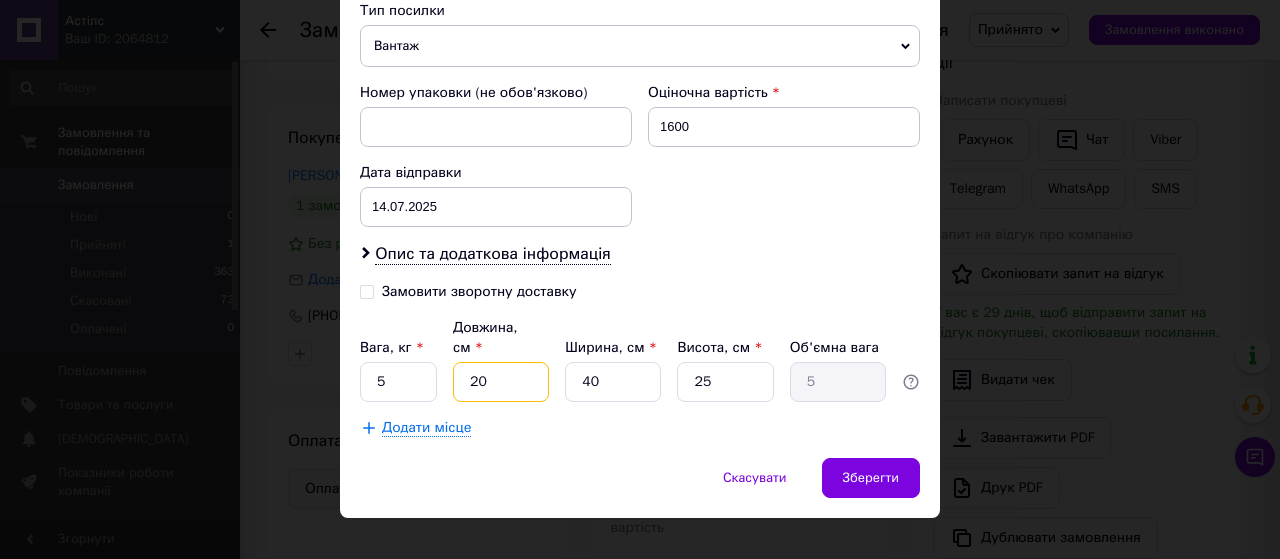 type on "60" 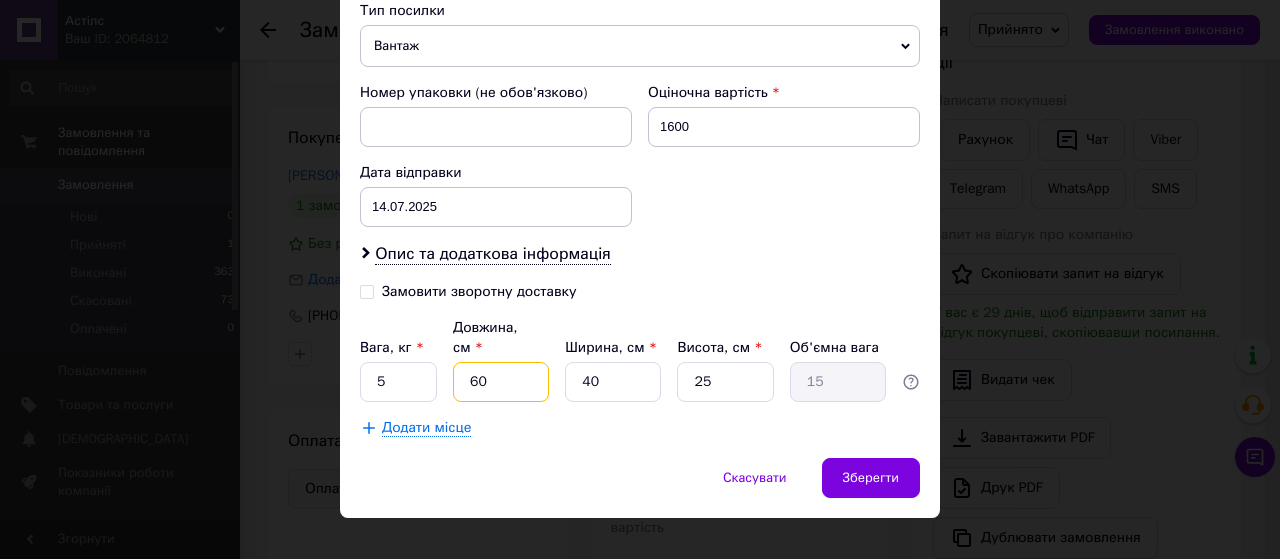 type on "60" 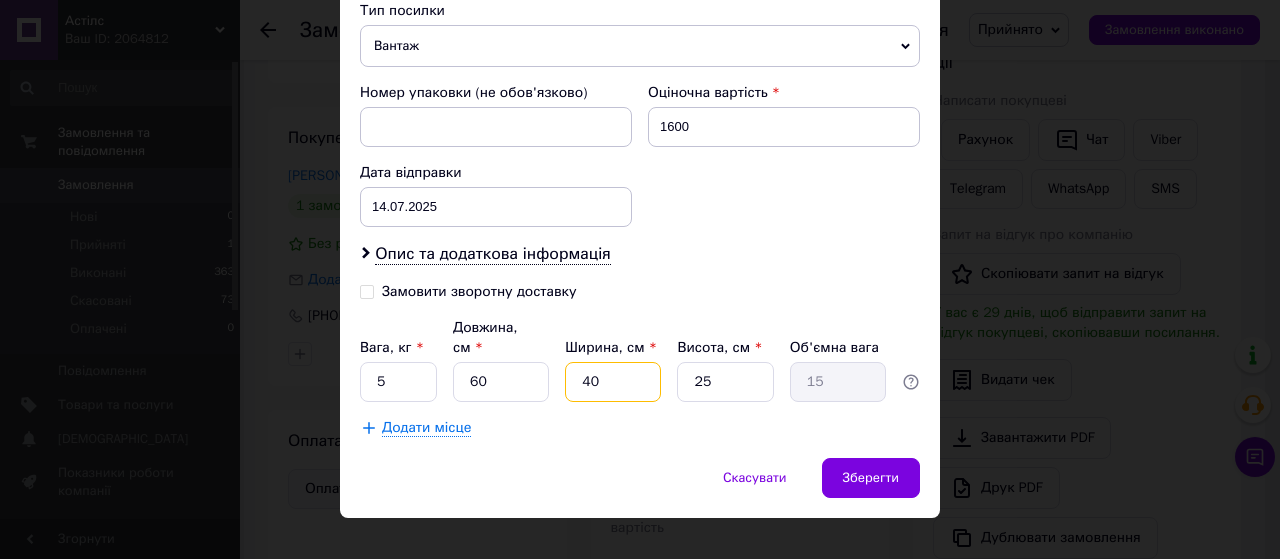 click on "40" at bounding box center [613, 382] 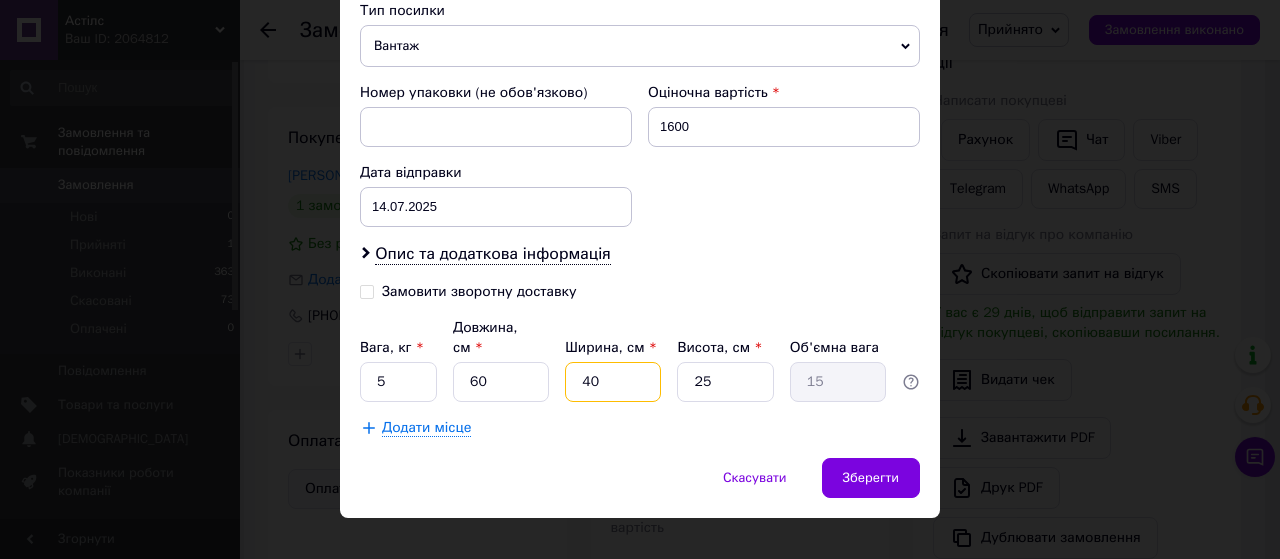 type on "10" 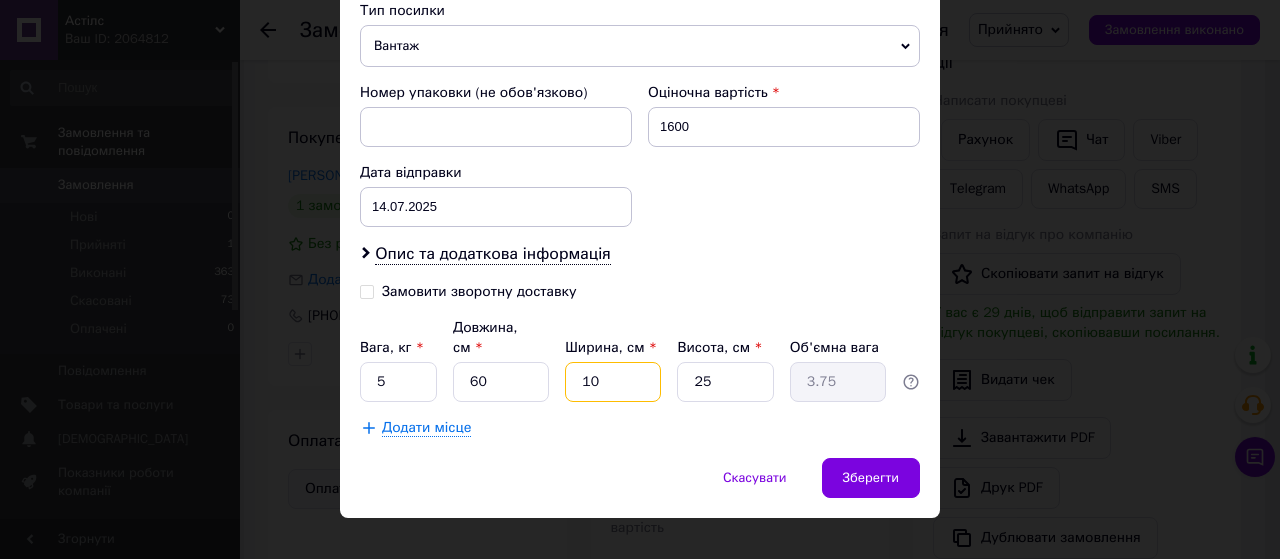 type on "1" 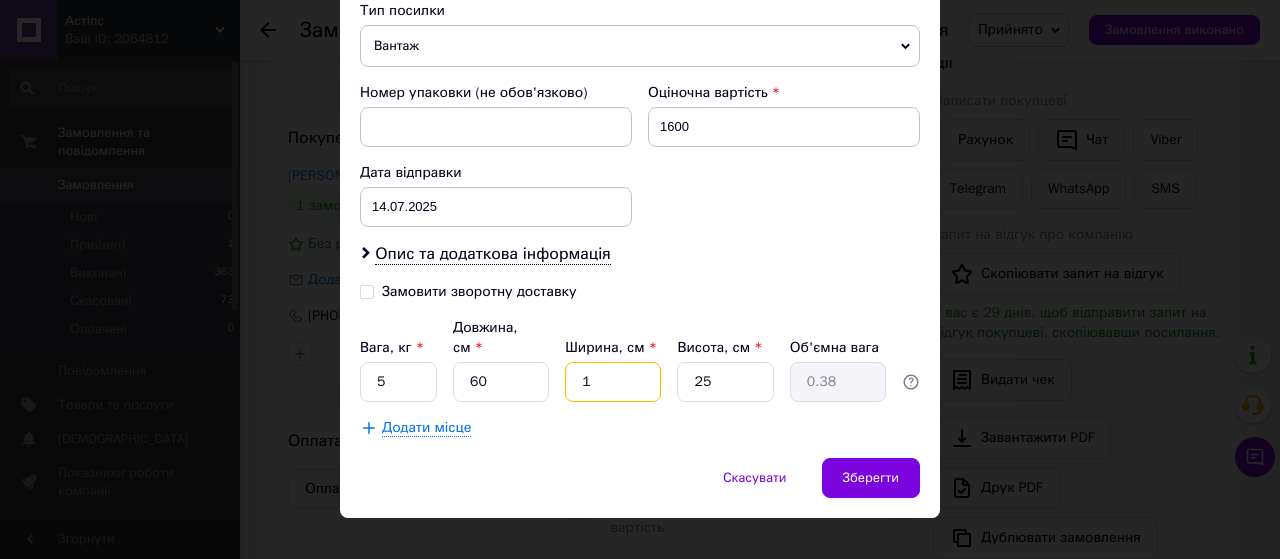 type on "10" 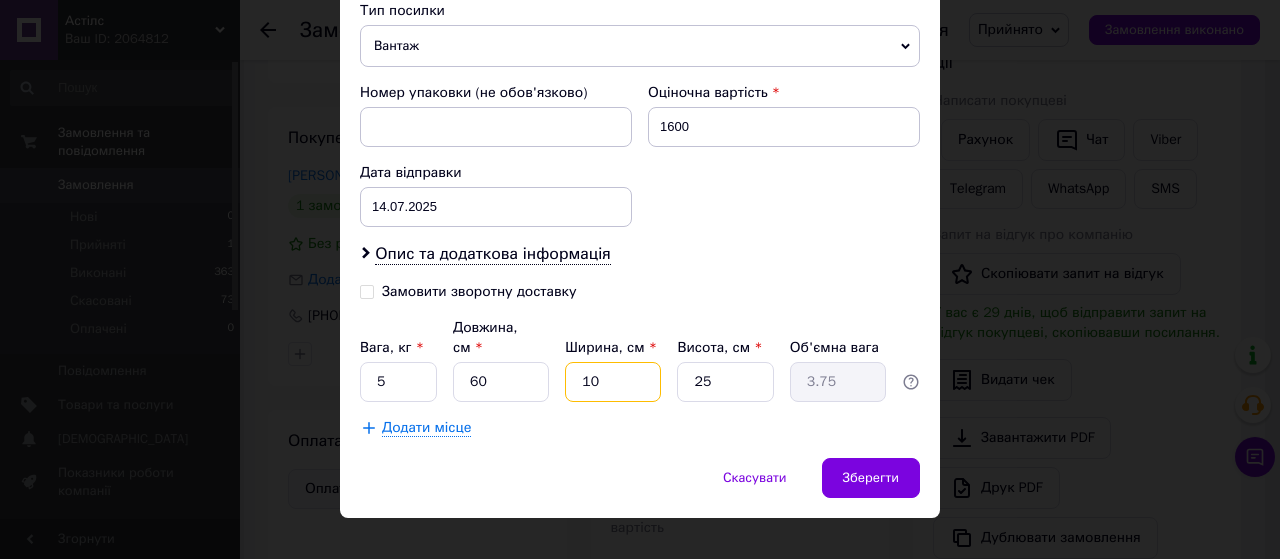 type on "1" 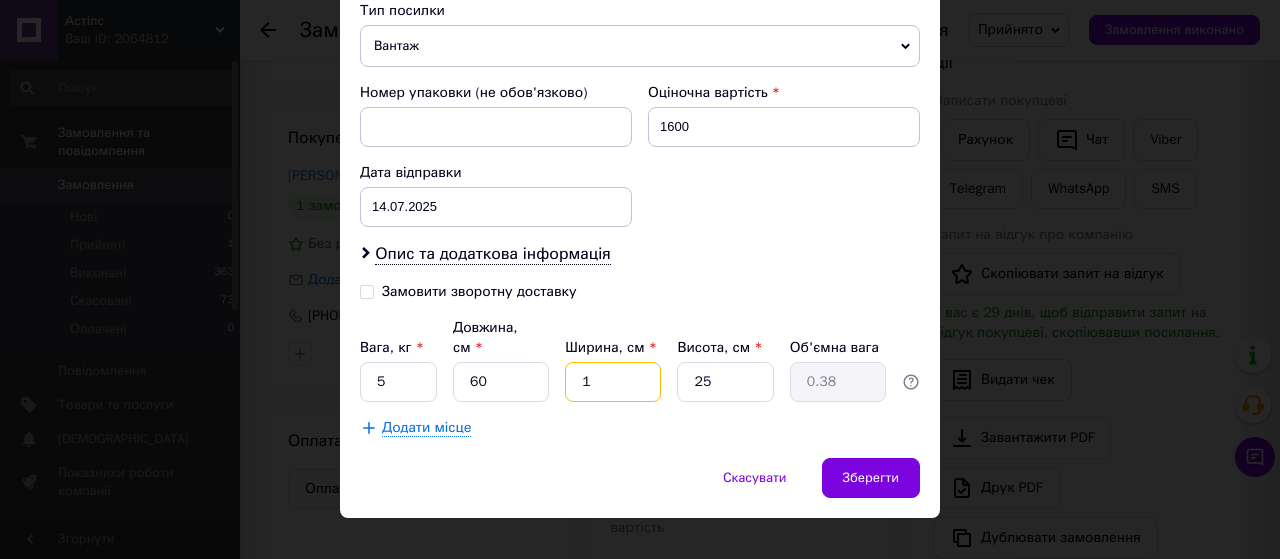 type on "19" 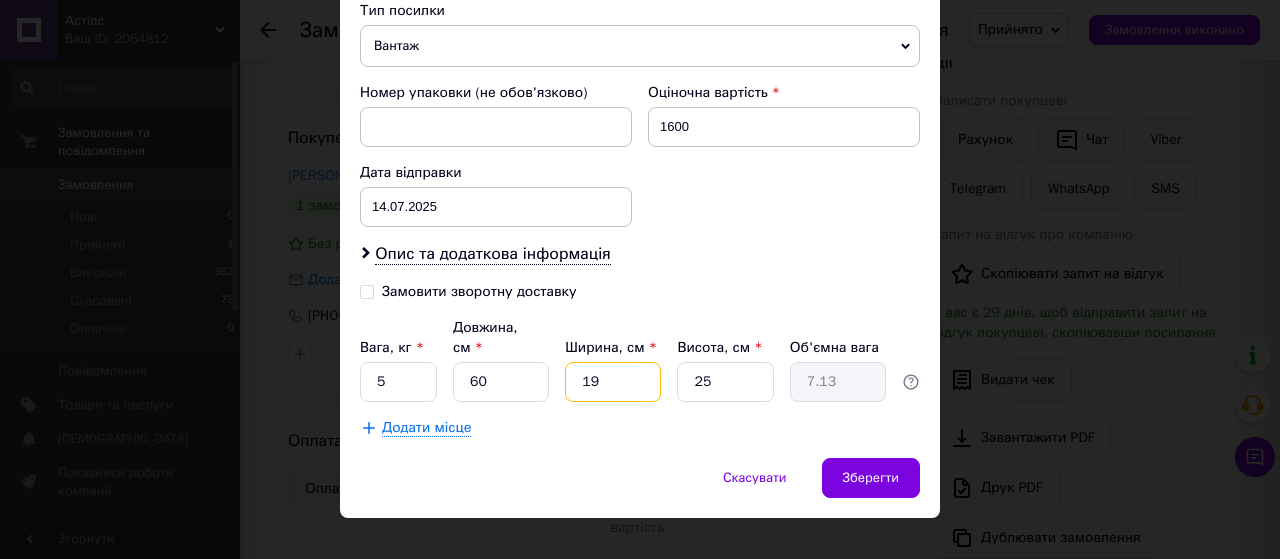 type on "19" 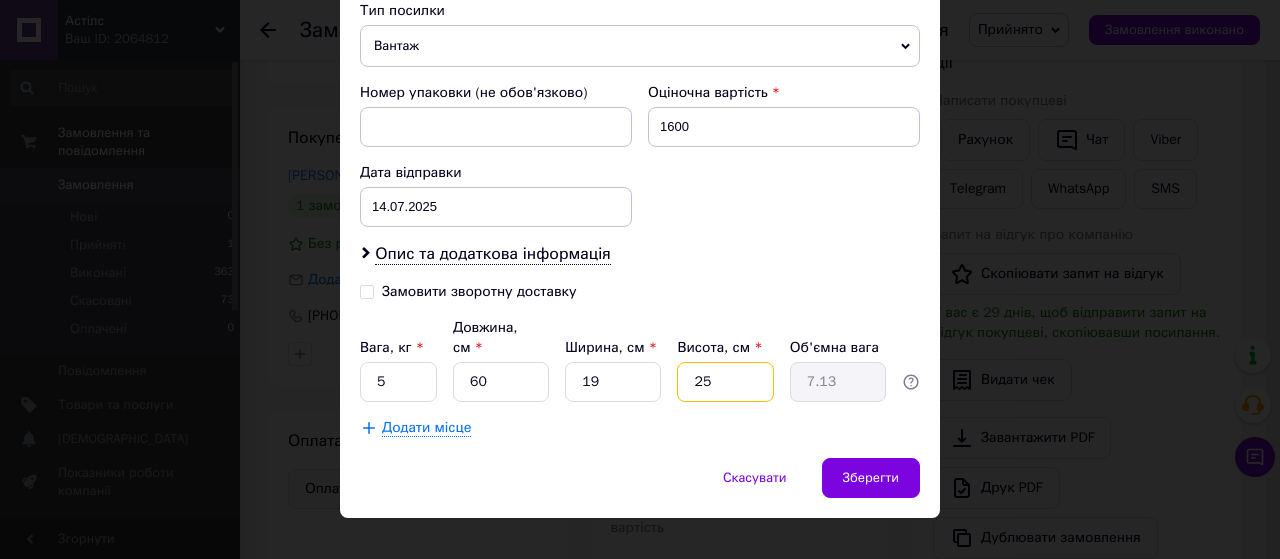 click on "25" at bounding box center (725, 382) 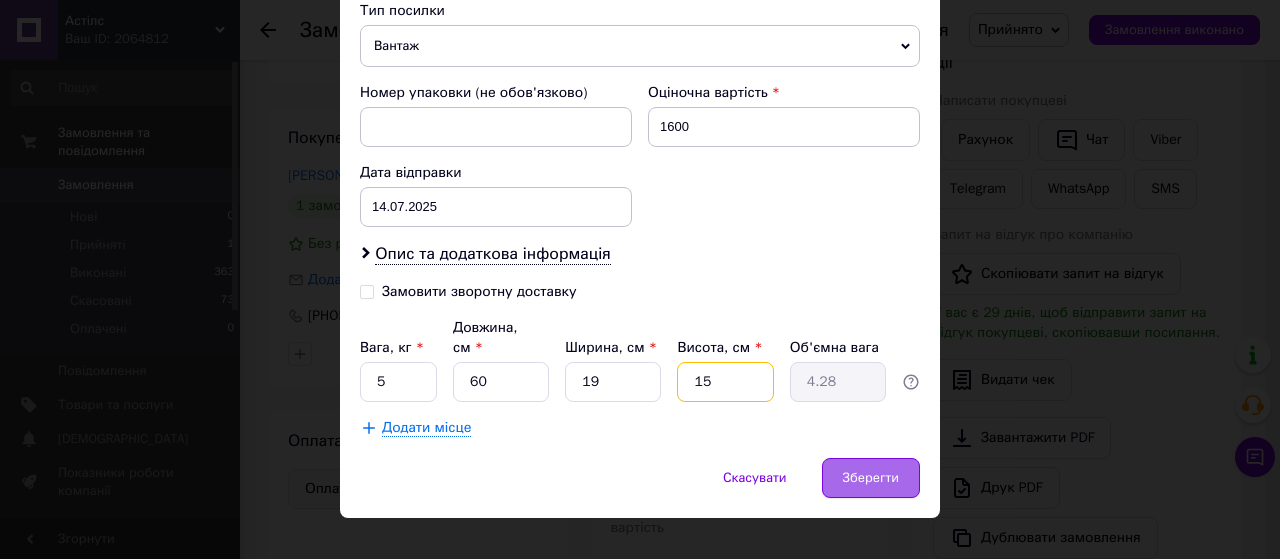 type on "15" 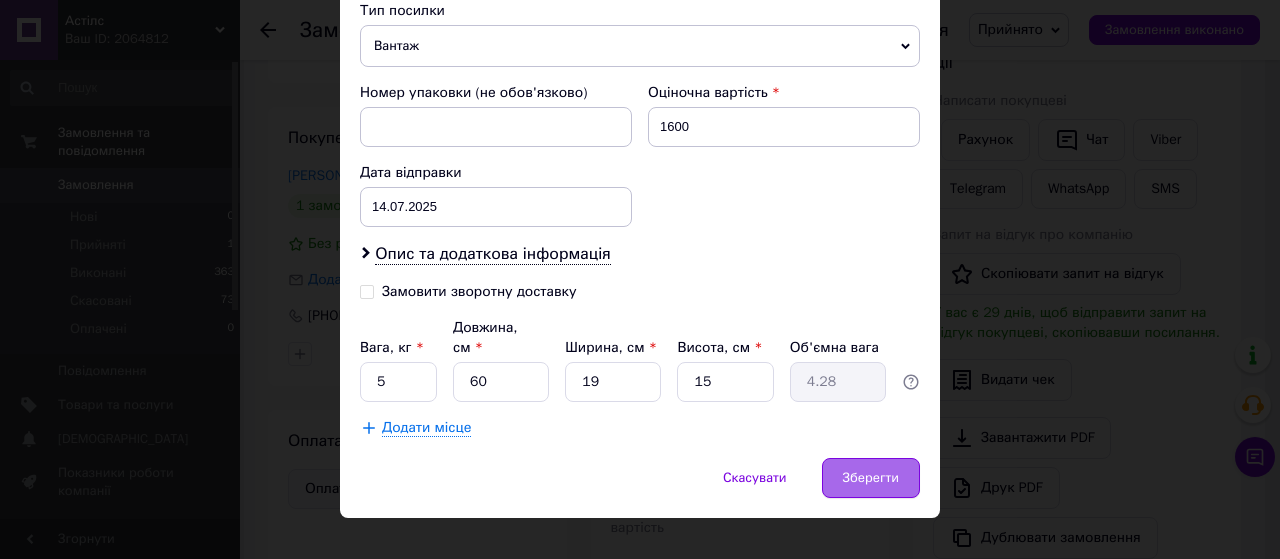 click on "Зберегти" at bounding box center (871, 478) 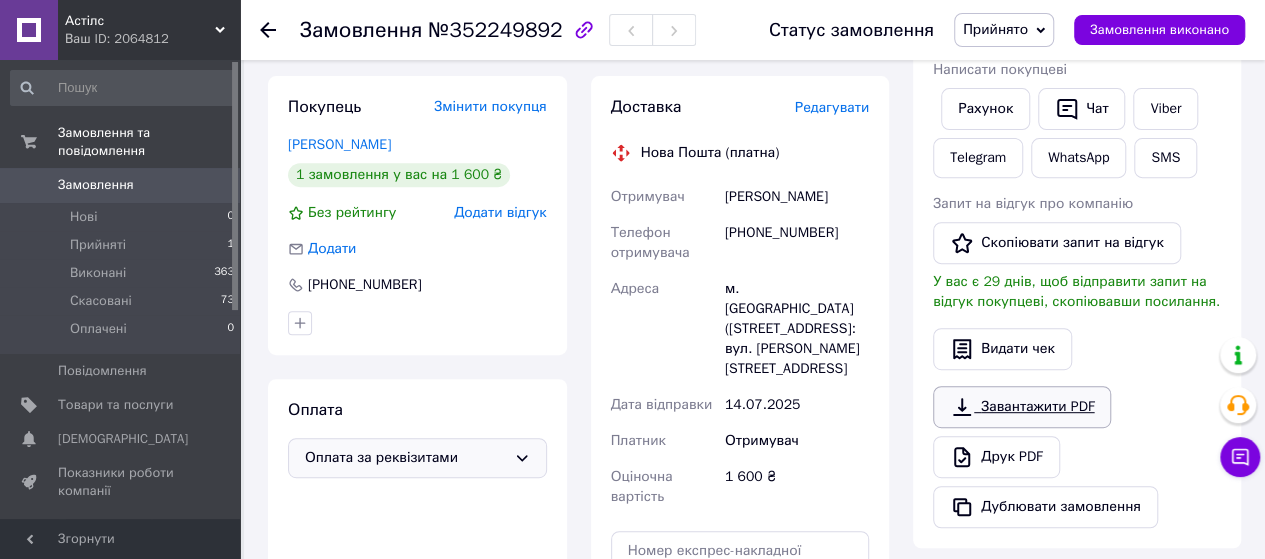 scroll, scrollTop: 300, scrollLeft: 0, axis: vertical 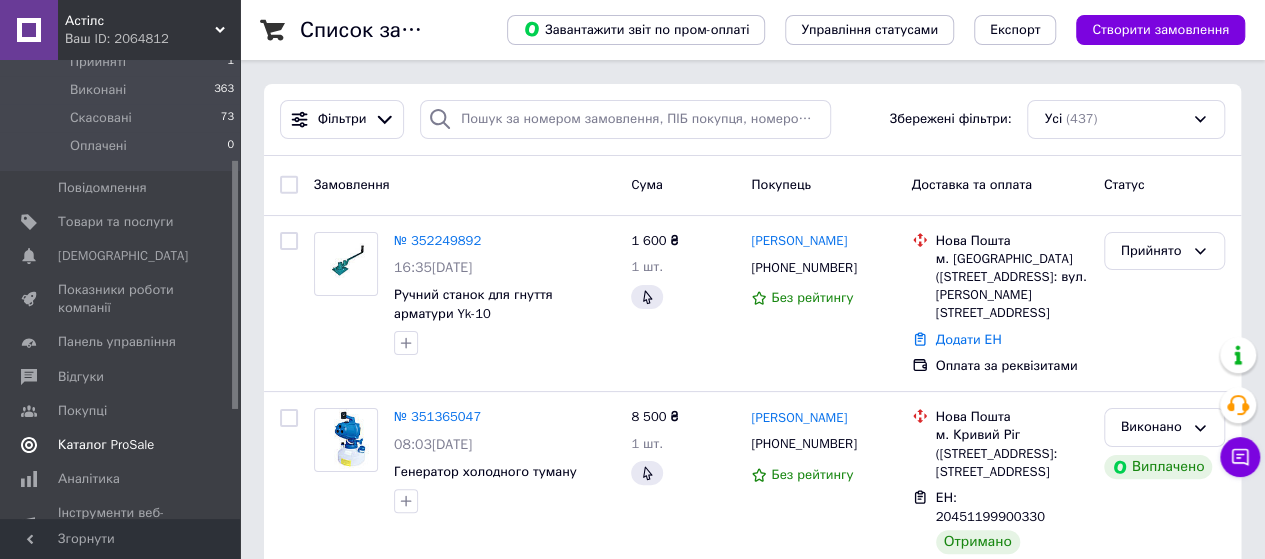 click on "Каталог ProSale" at bounding box center [106, 445] 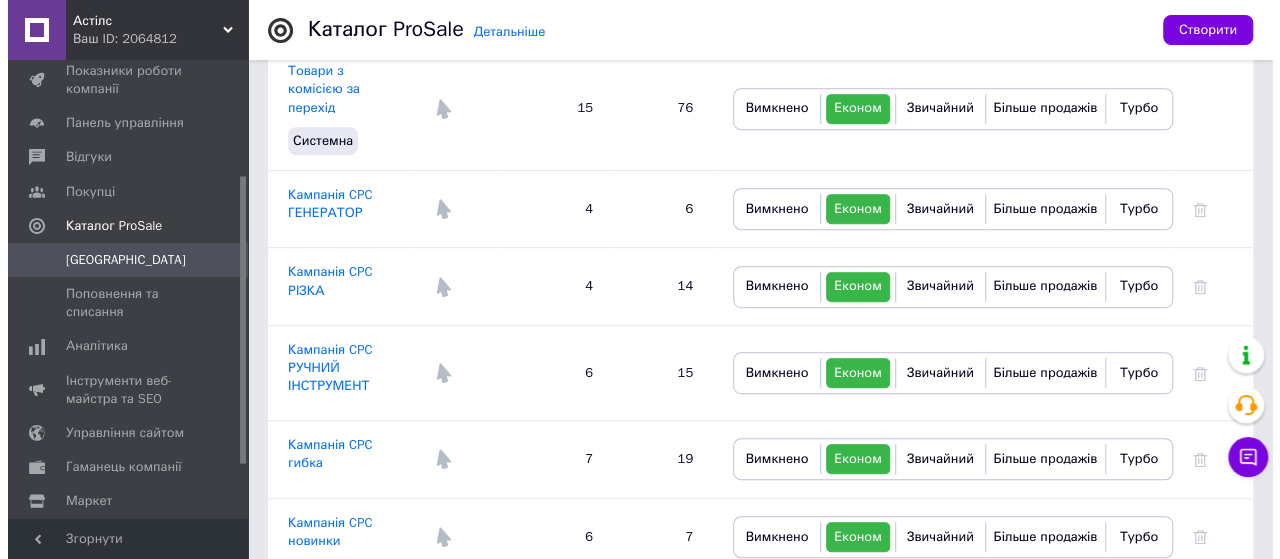 scroll, scrollTop: 400, scrollLeft: 0, axis: vertical 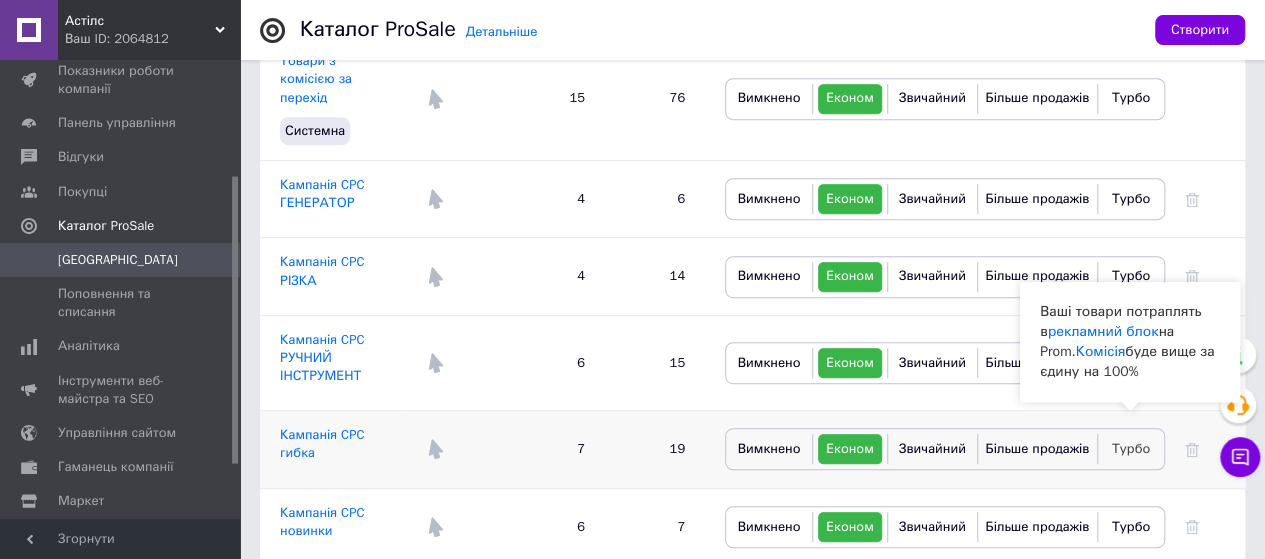 click on "Турбо" at bounding box center [1131, 448] 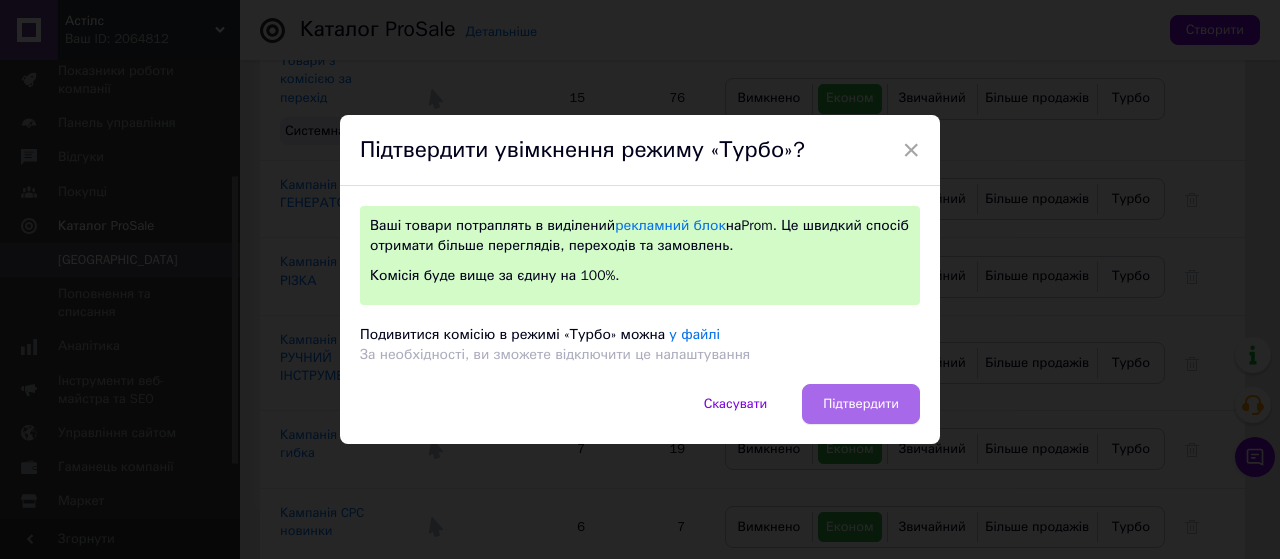 click on "Підтвердити" at bounding box center [861, 404] 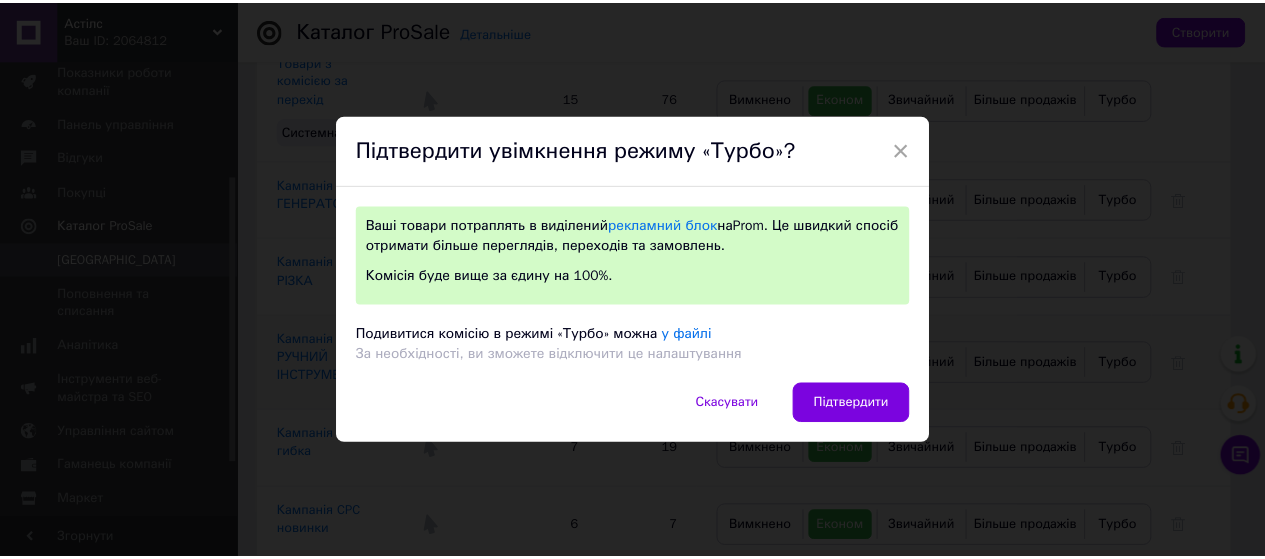 scroll, scrollTop: 359, scrollLeft: 0, axis: vertical 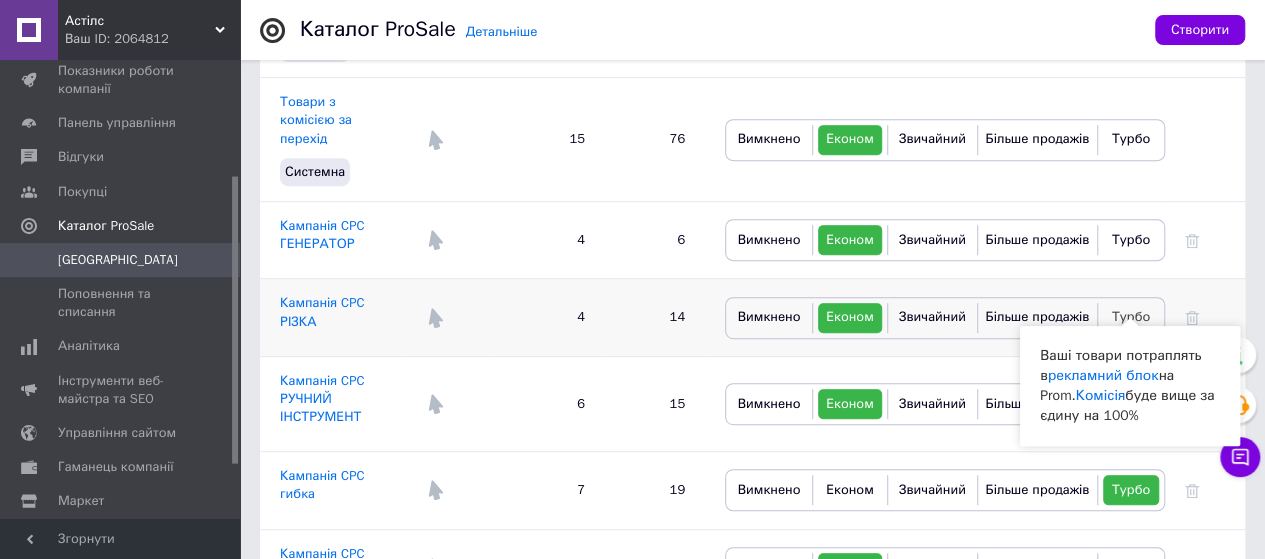 click on "Турбо" at bounding box center [1131, 316] 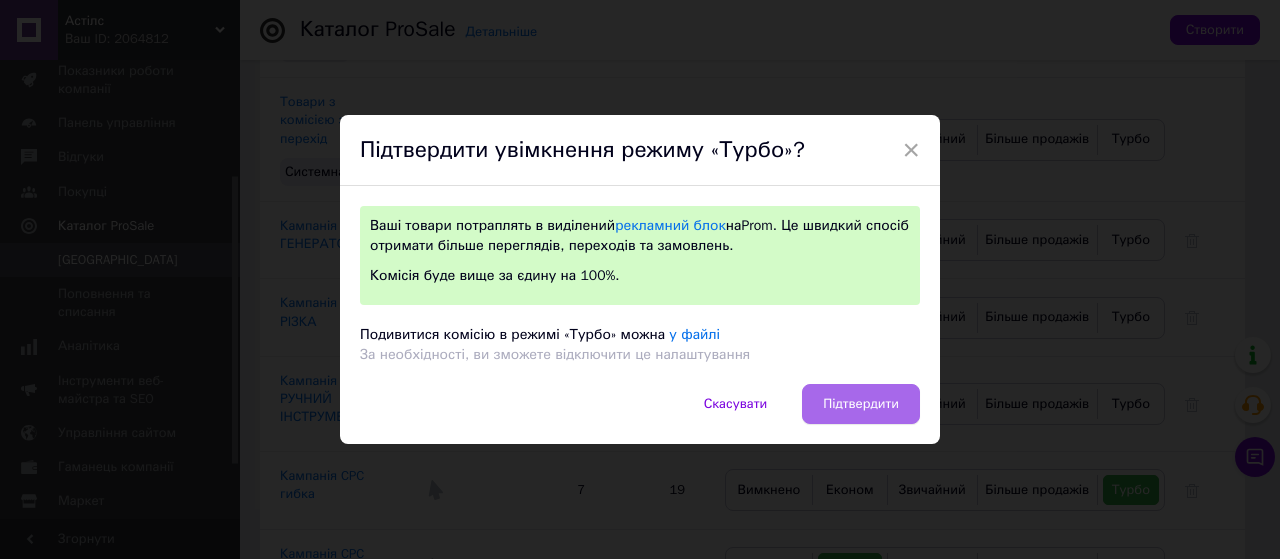 click on "Підтвердити" at bounding box center (861, 404) 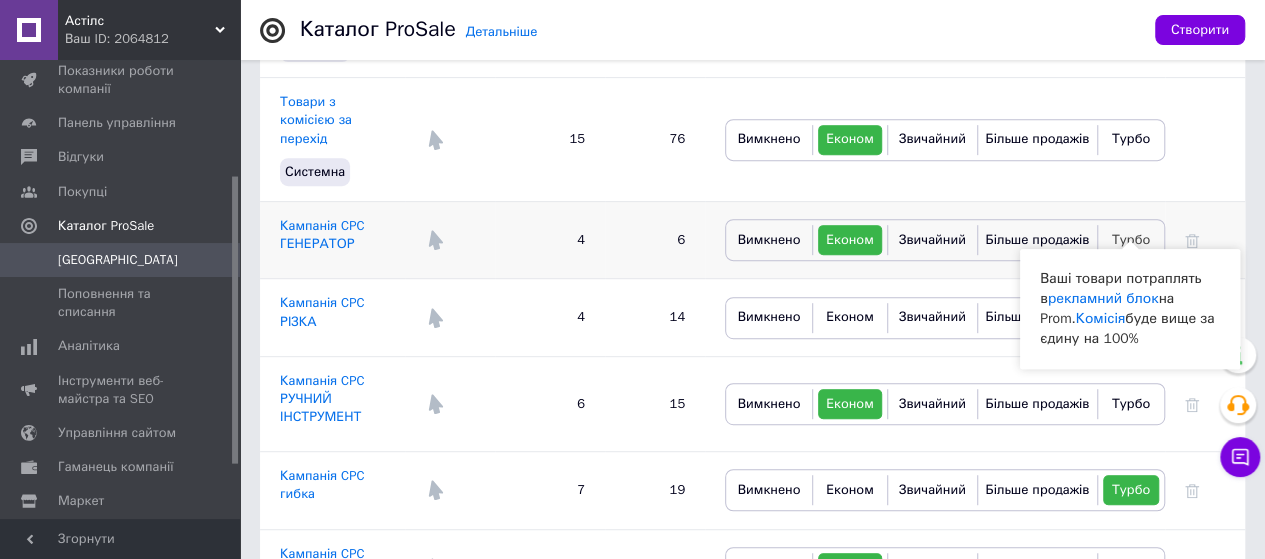 click on "Турбо" at bounding box center [1131, 239] 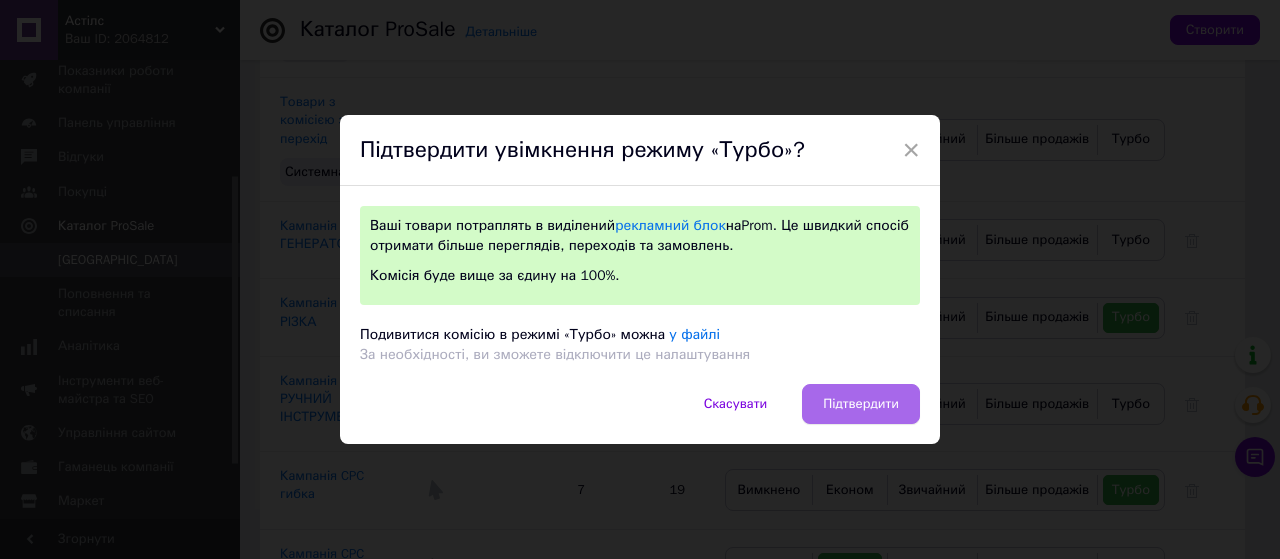 click on "Підтвердити" at bounding box center (861, 404) 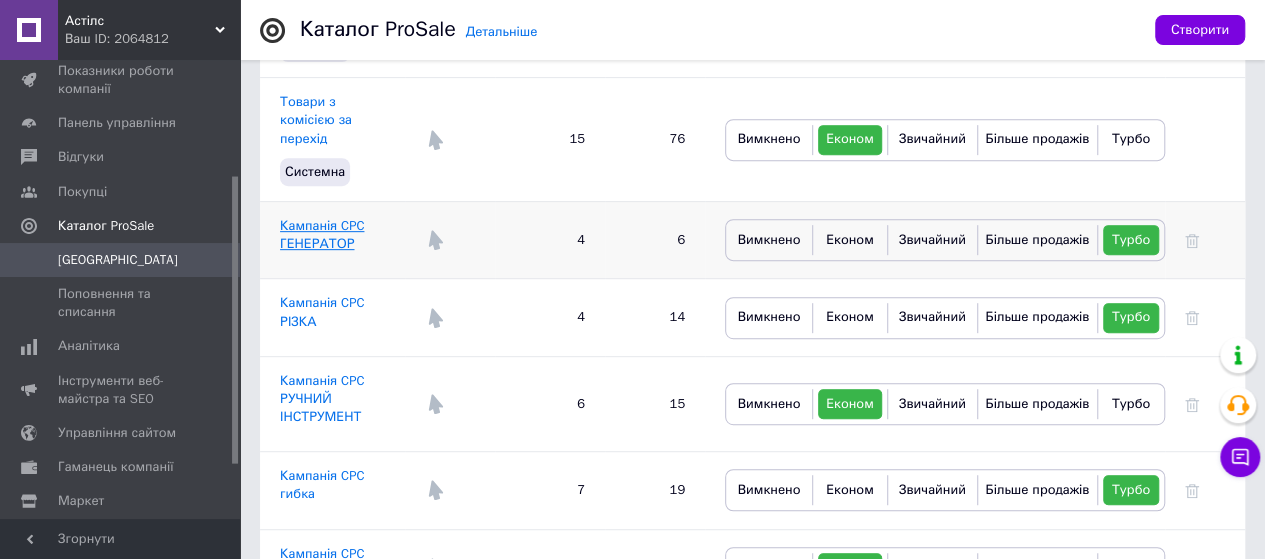 click on "Кампанія CPC ГЕНЕРАТОР" at bounding box center [322, 234] 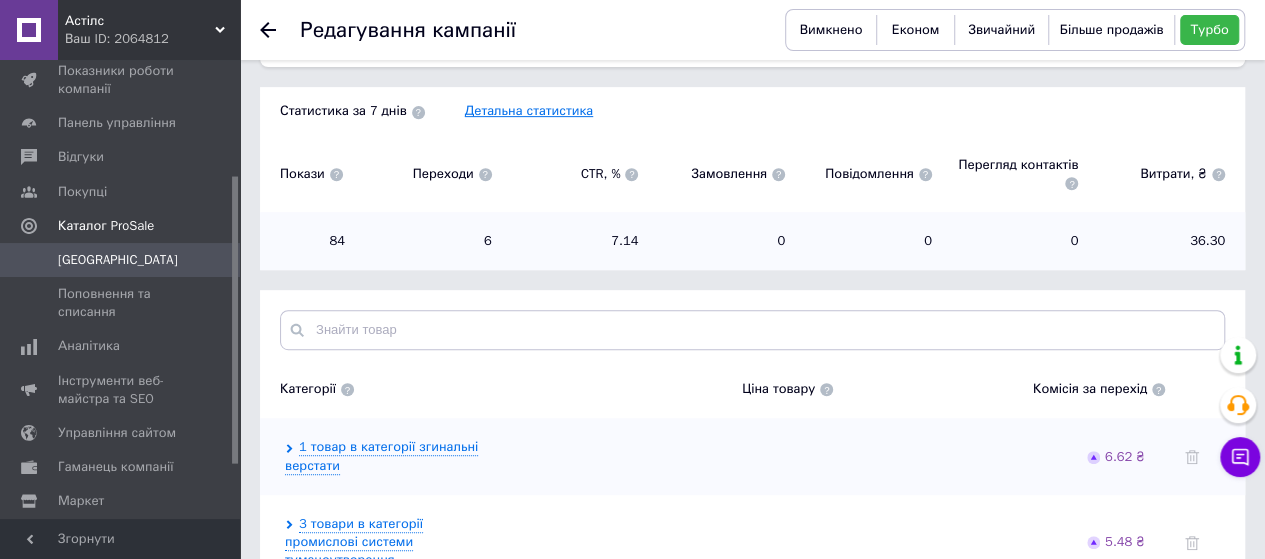 scroll, scrollTop: 81, scrollLeft: 0, axis: vertical 